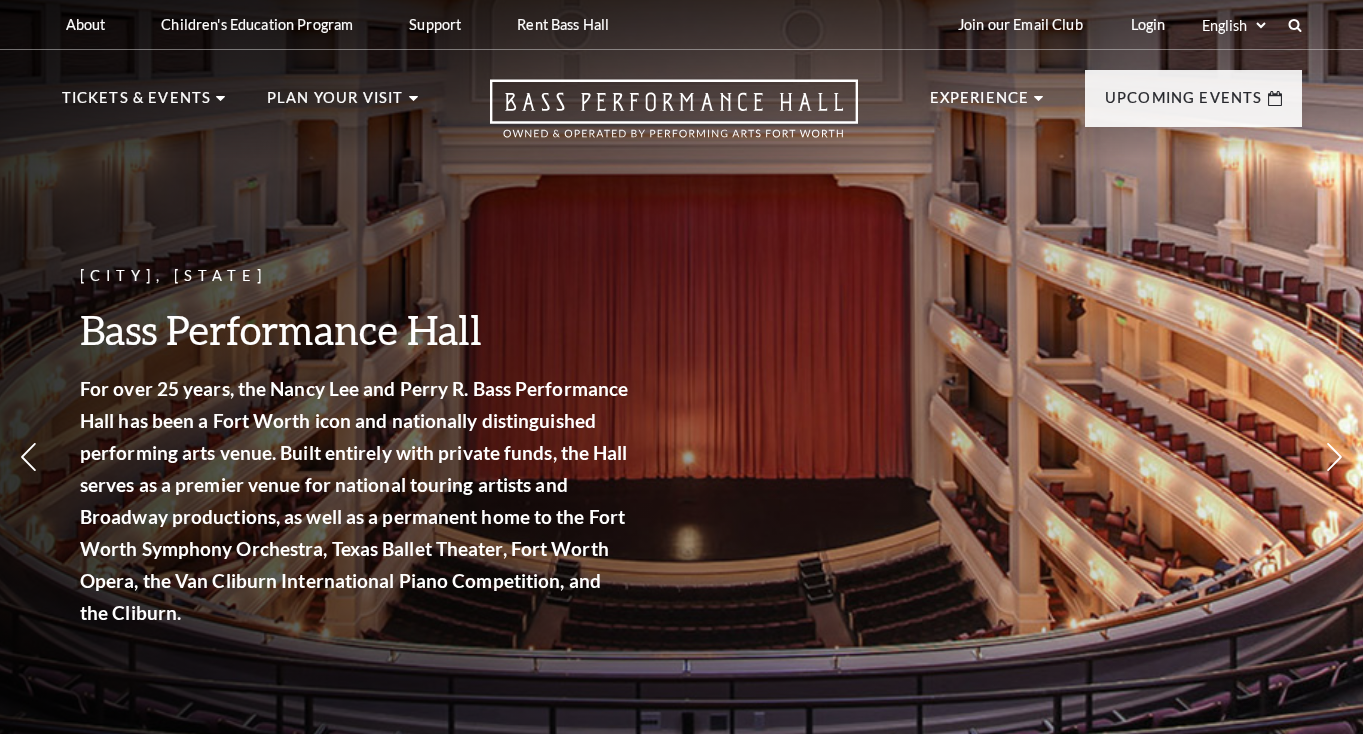scroll, scrollTop: 0, scrollLeft: 0, axis: both 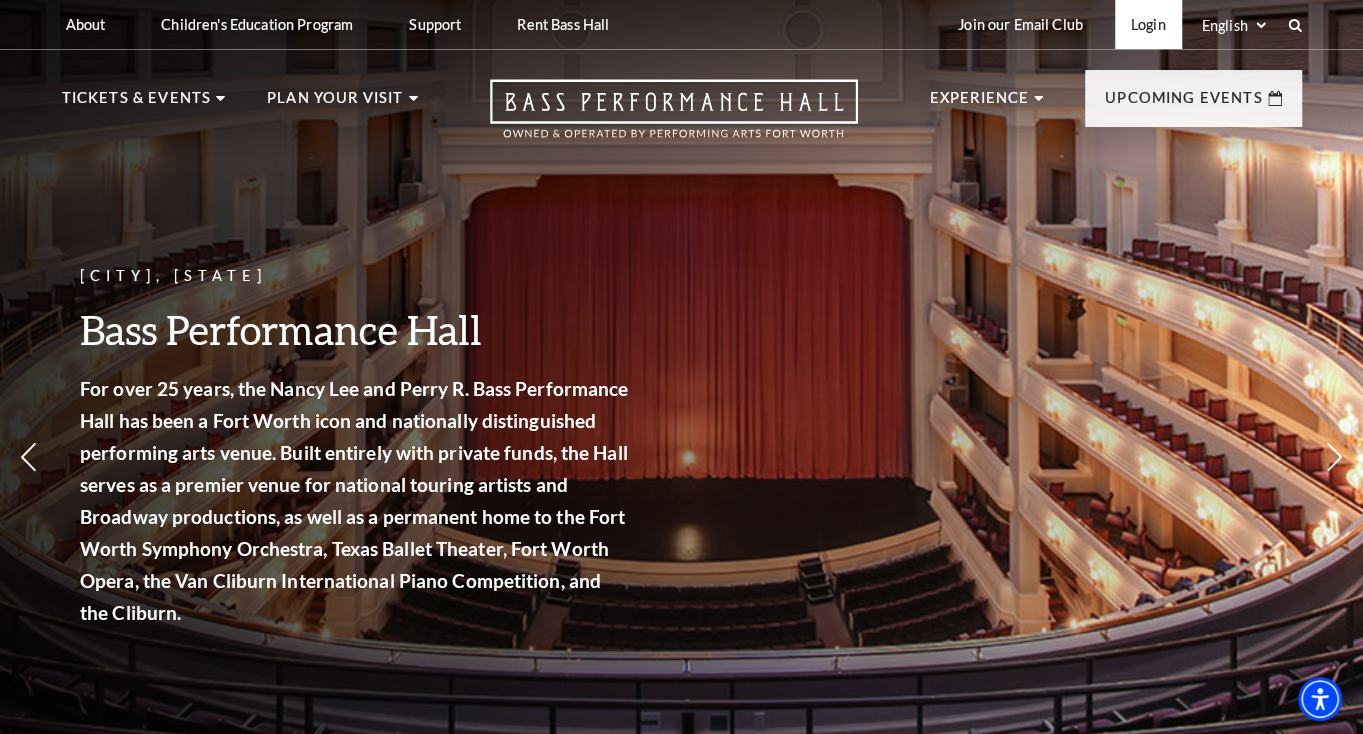 click on "Login" at bounding box center (1148, 24) 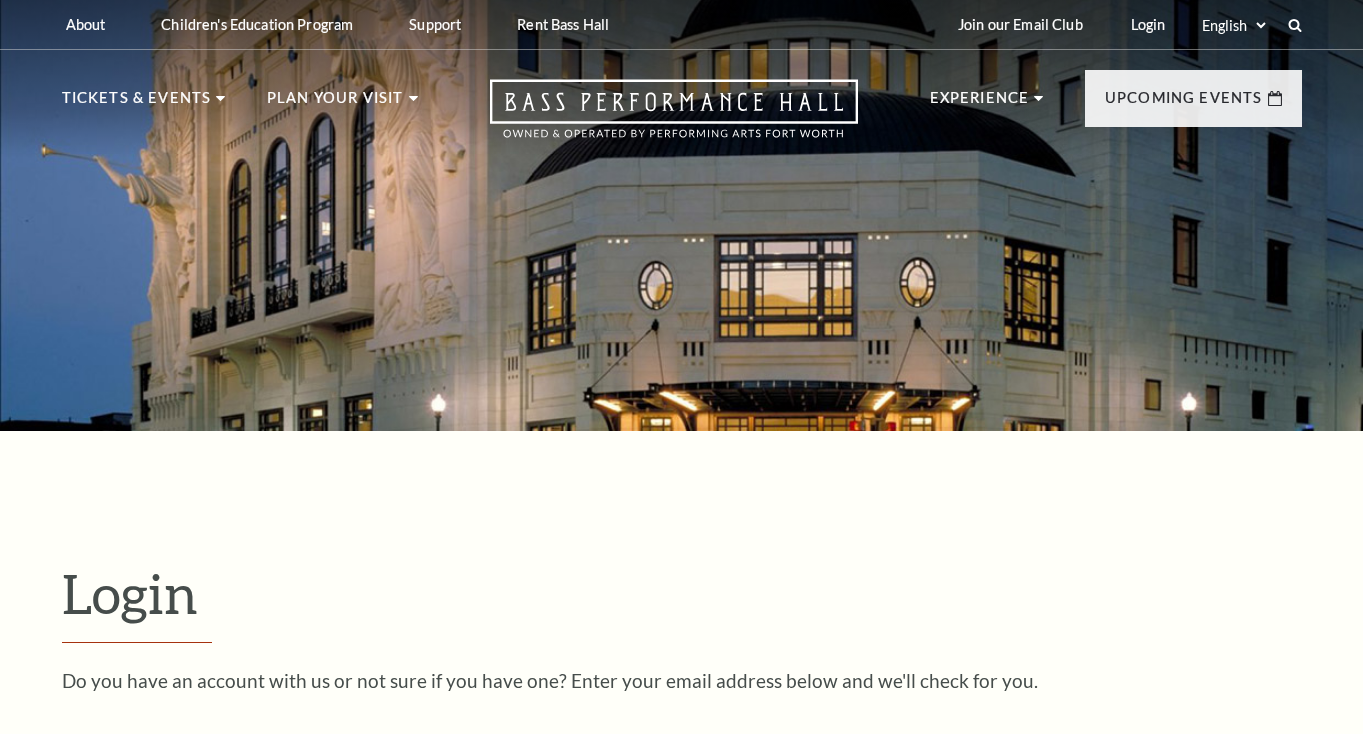 scroll, scrollTop: 432, scrollLeft: 0, axis: vertical 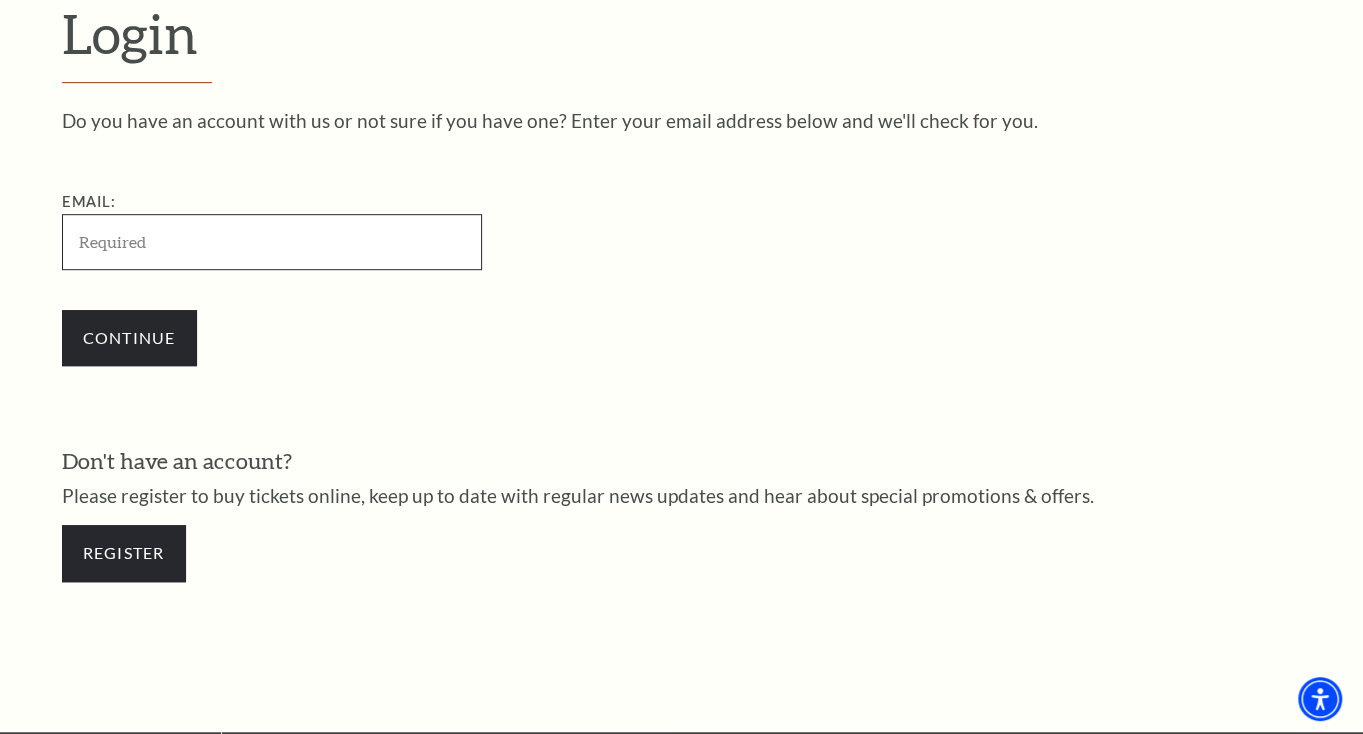 click on "Email:" at bounding box center [272, 241] 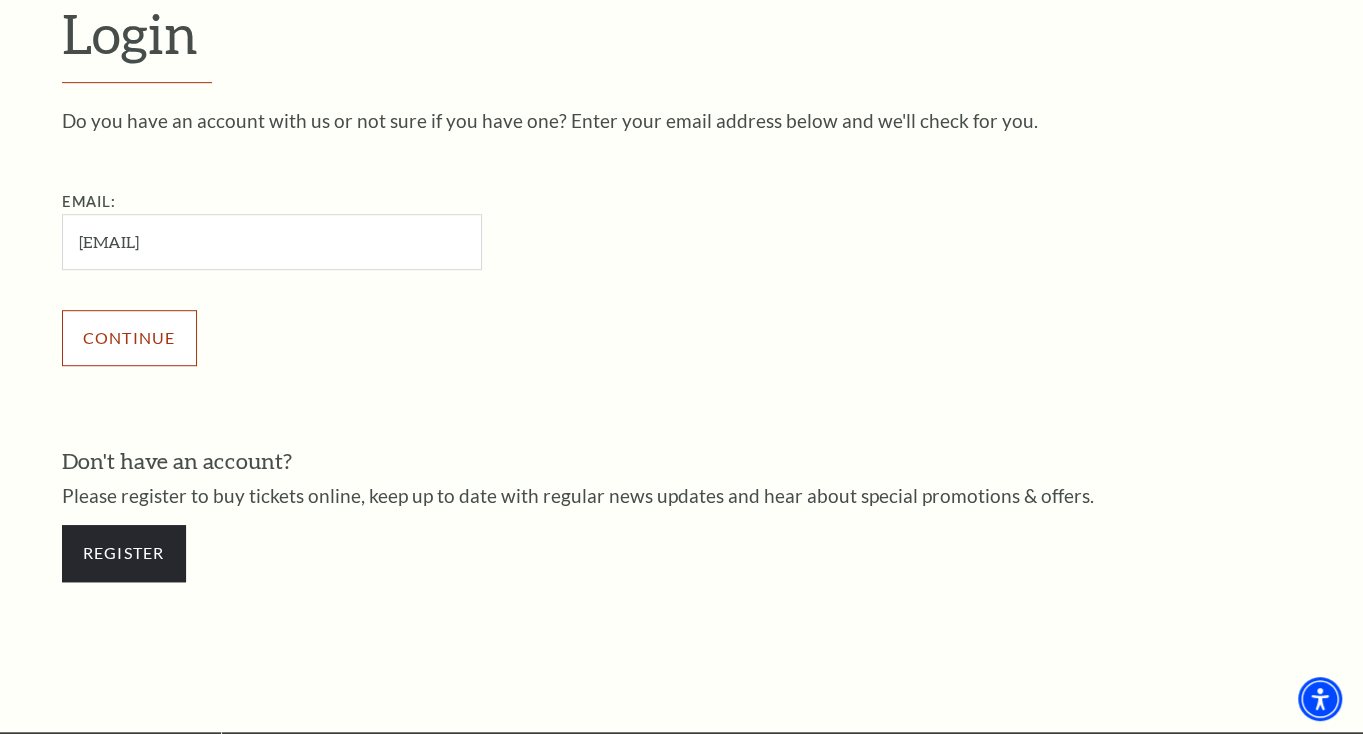 click on "Continue" at bounding box center (129, 338) 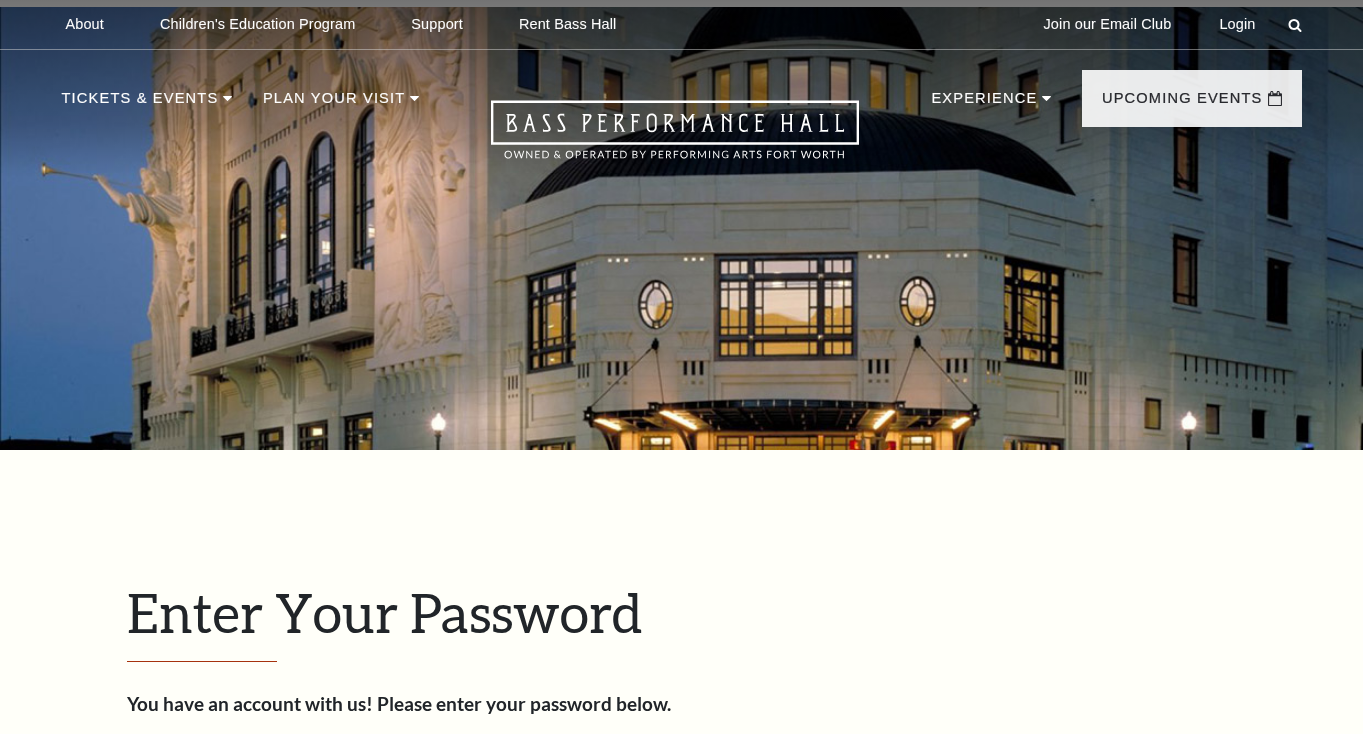 scroll, scrollTop: 629, scrollLeft: 0, axis: vertical 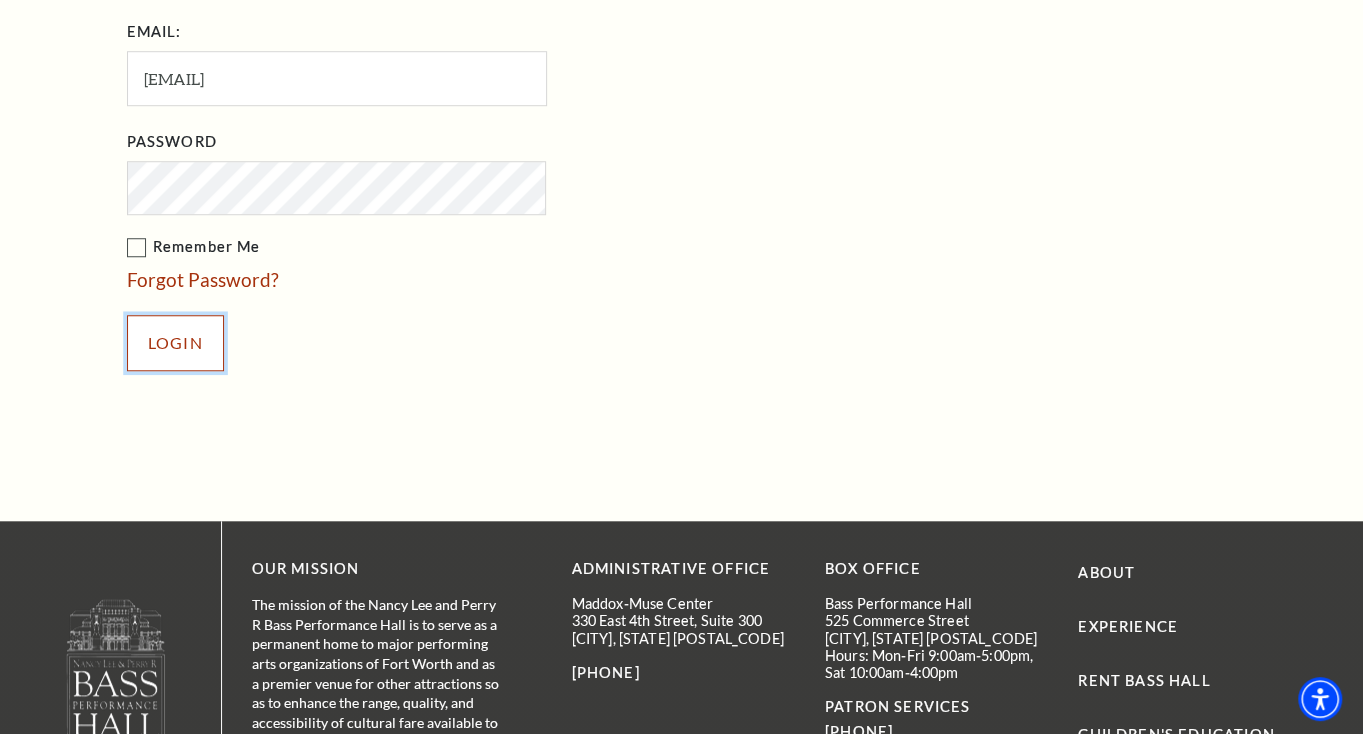 click on "Login" at bounding box center [175, 343] 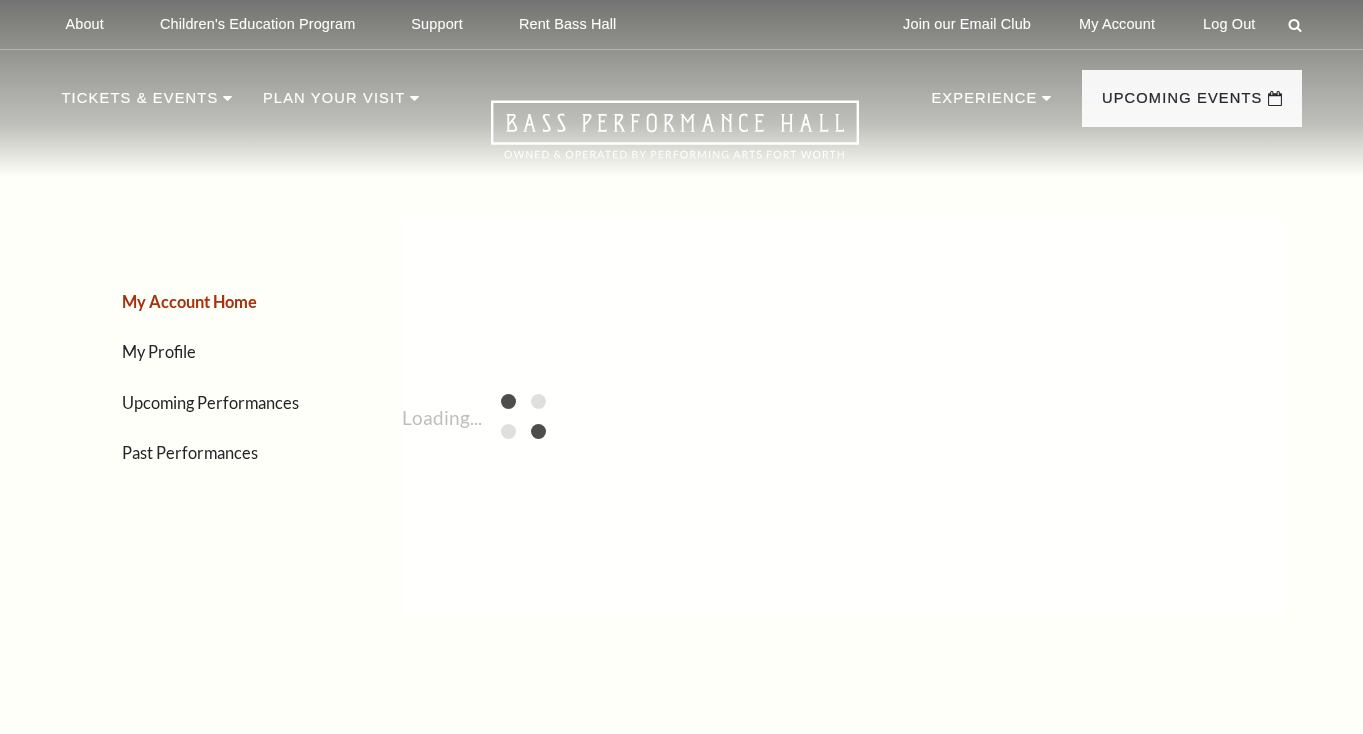 scroll, scrollTop: 0, scrollLeft: 0, axis: both 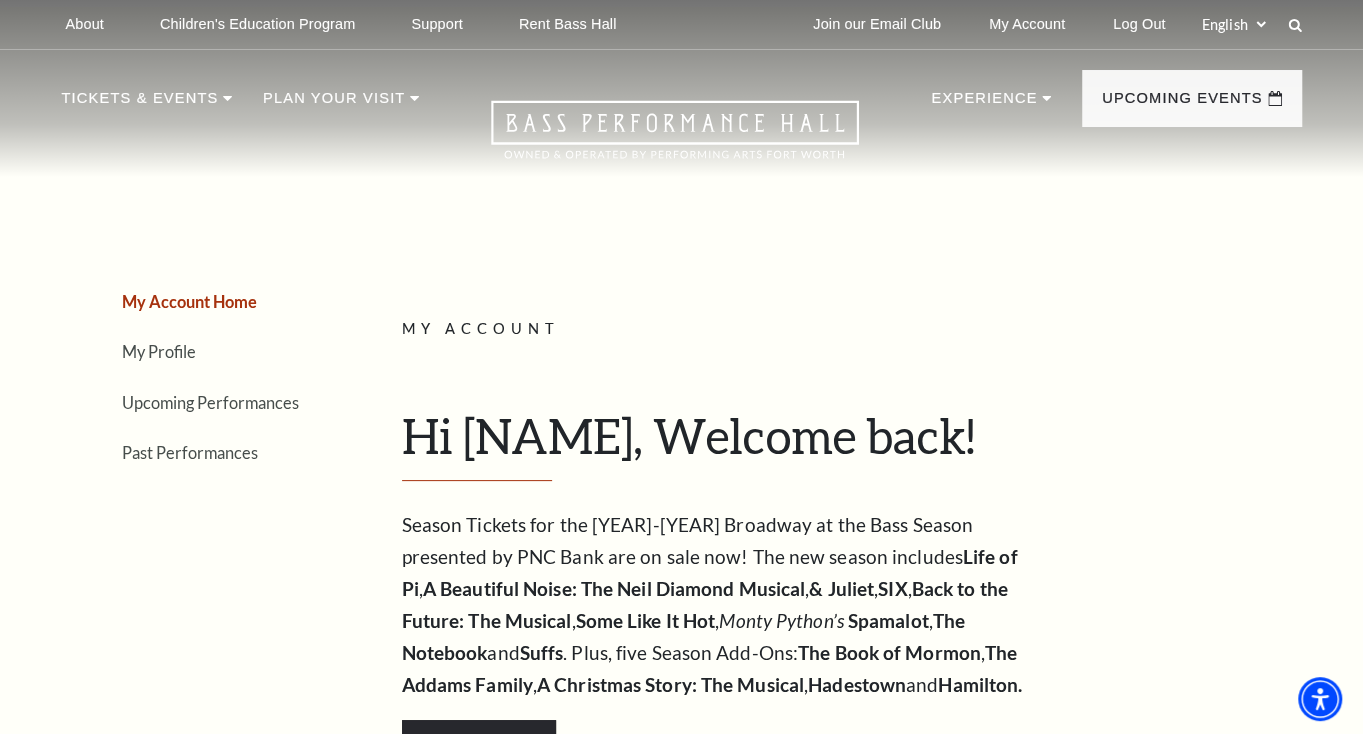click on "Season Tickets for the [YEAR]-[YEAR] Broadway at the Bass Season presented by PNC Bank are on sale now! The new season includes Life of Pi , , ," at bounding box center (844, 1481) 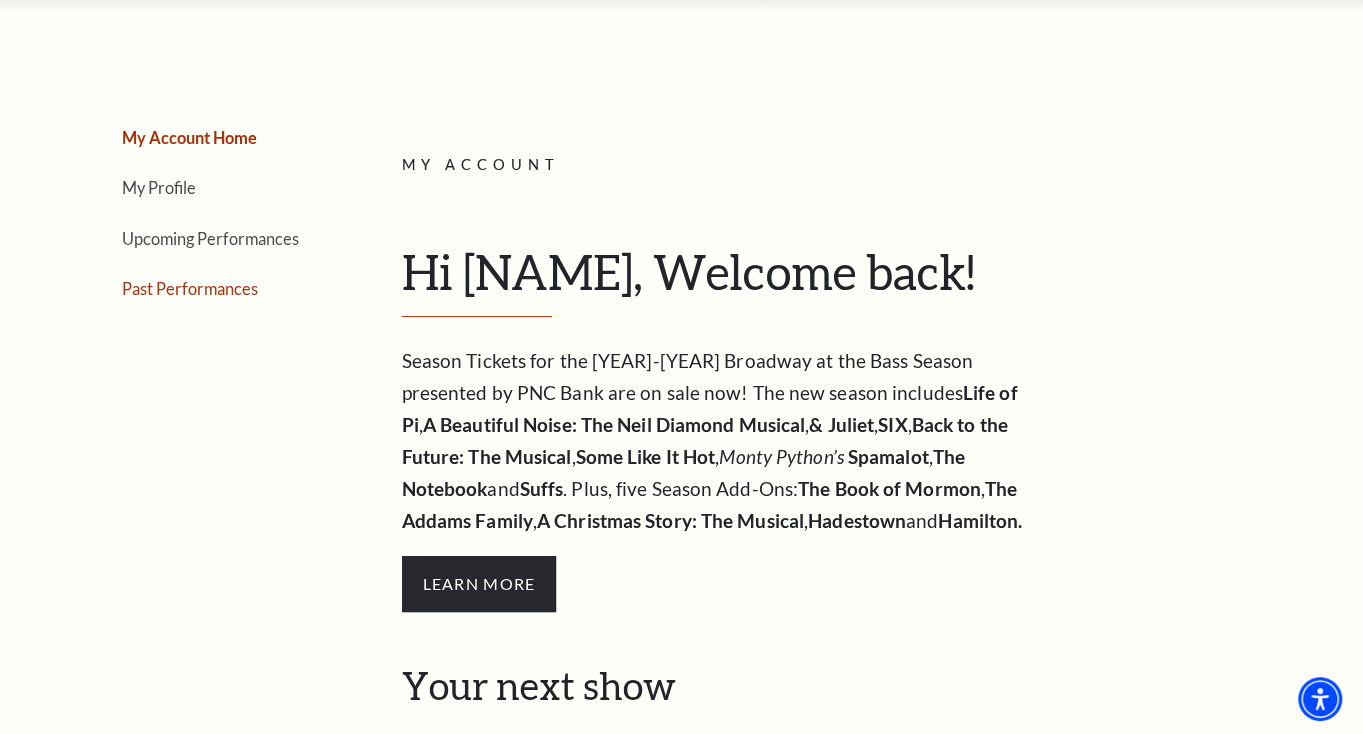 scroll, scrollTop: 166, scrollLeft: 0, axis: vertical 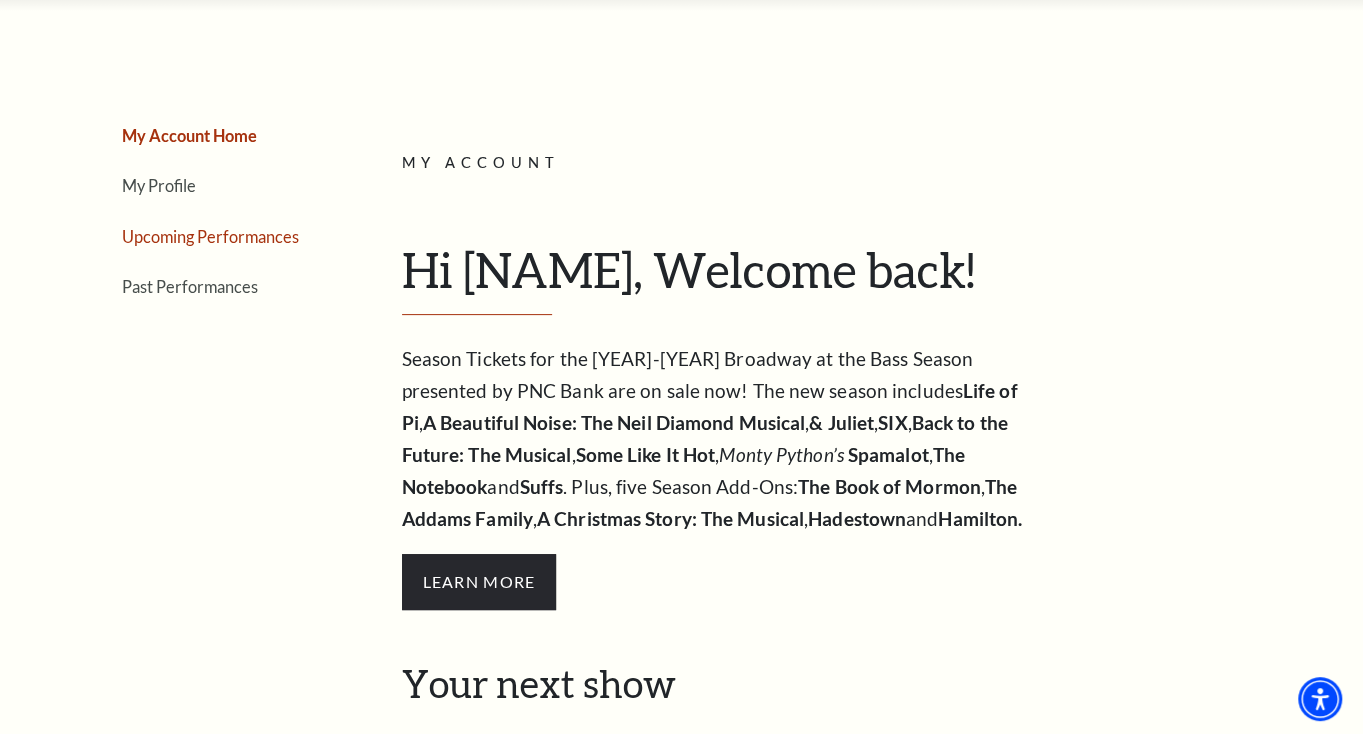 click on "Upcoming Performances" at bounding box center [210, 236] 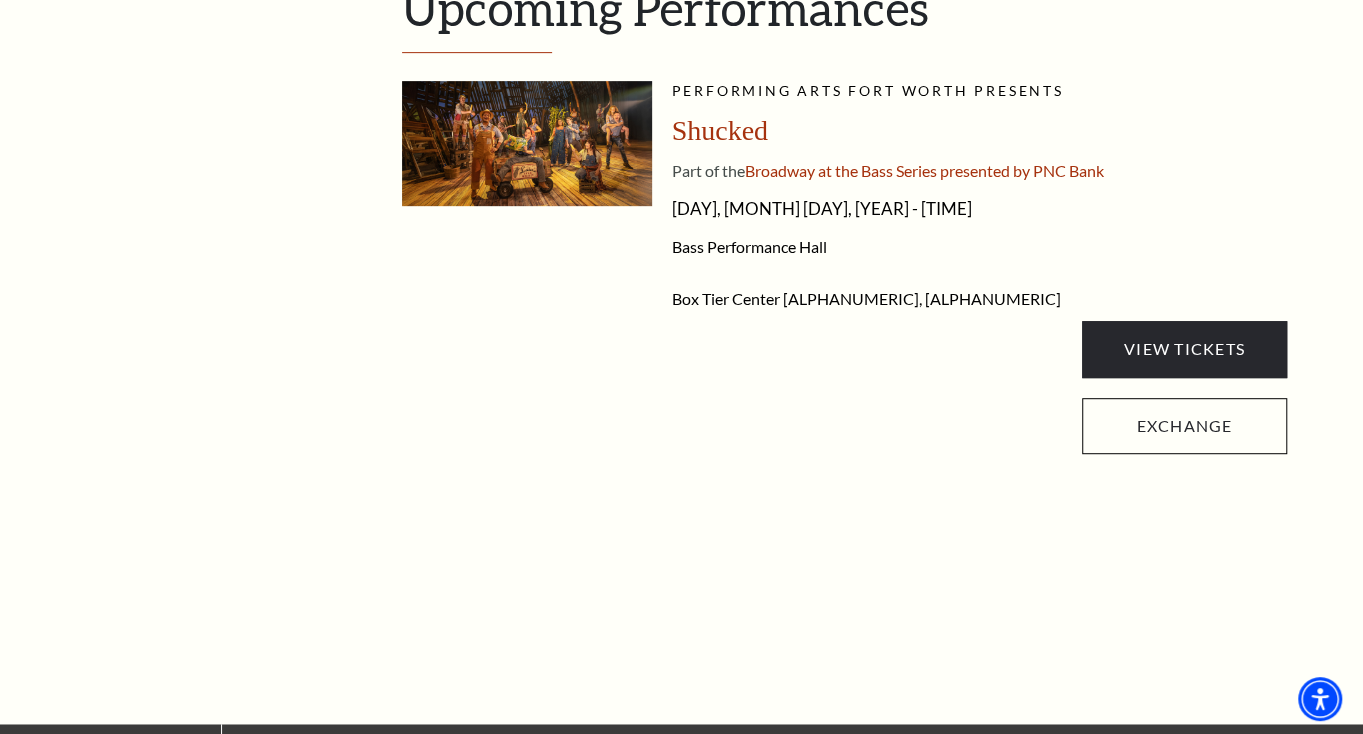 scroll, scrollTop: 492, scrollLeft: 0, axis: vertical 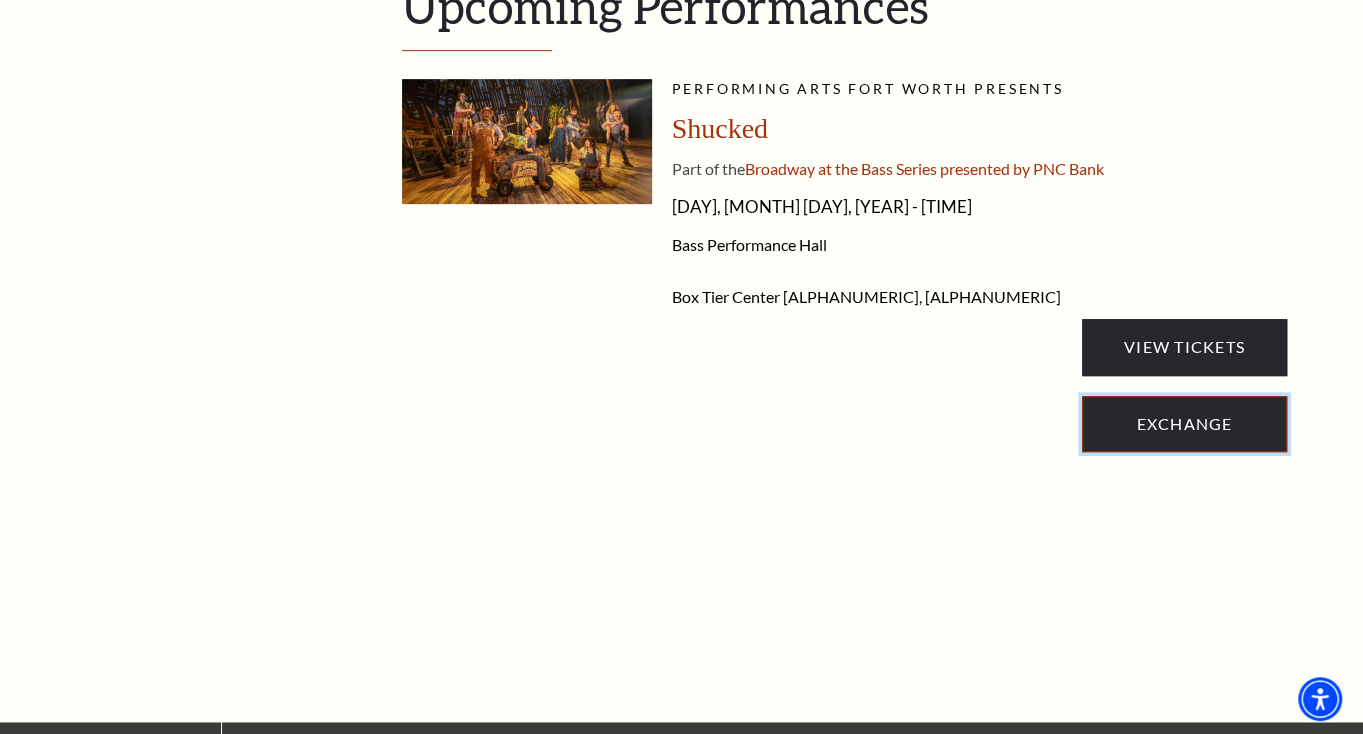 click on "Exchange" at bounding box center (1184, 424) 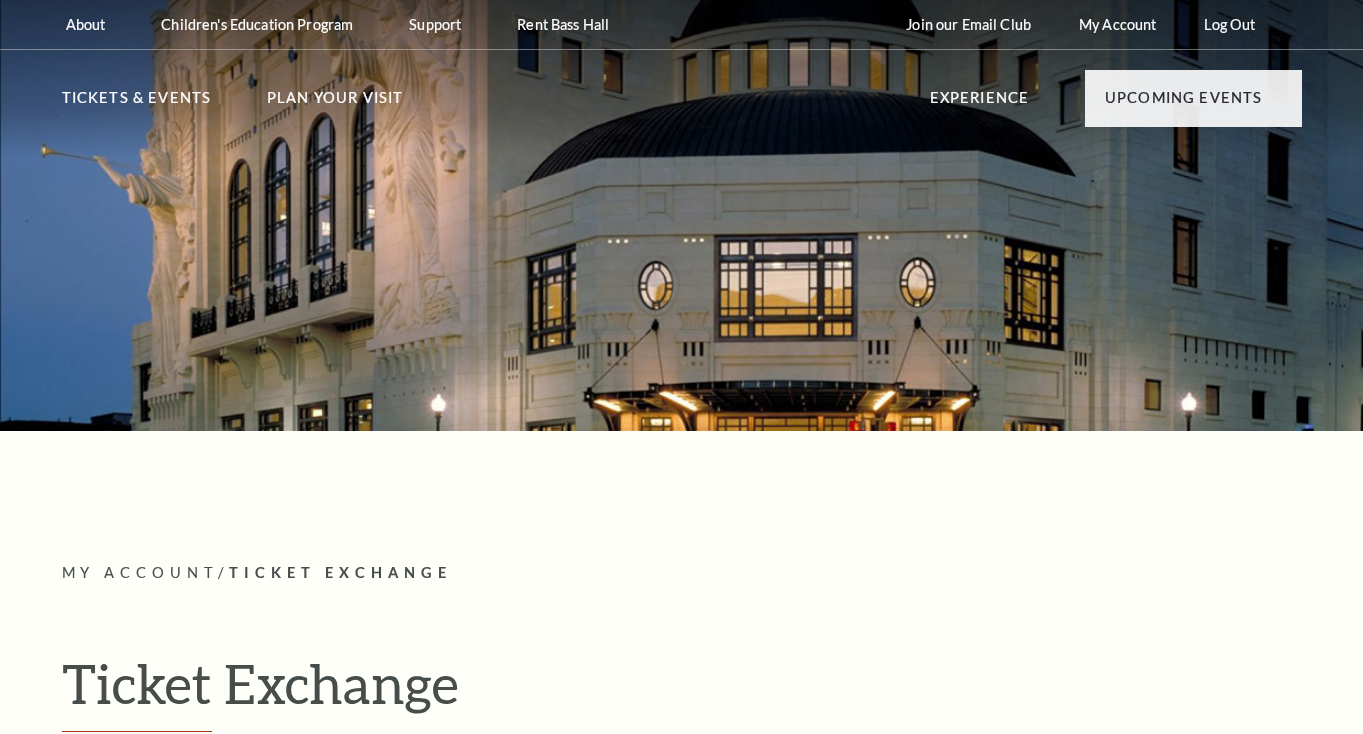 radio on "true" 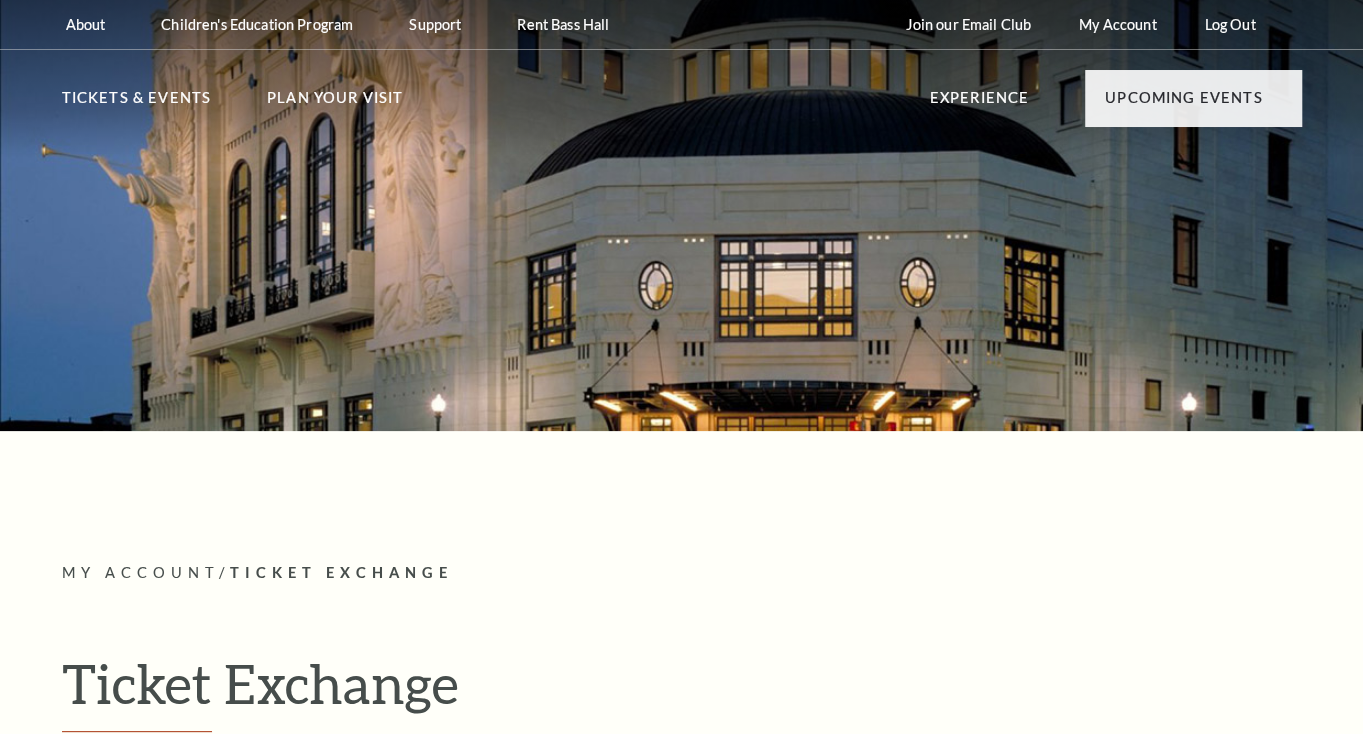 scroll, scrollTop: 0, scrollLeft: 0, axis: both 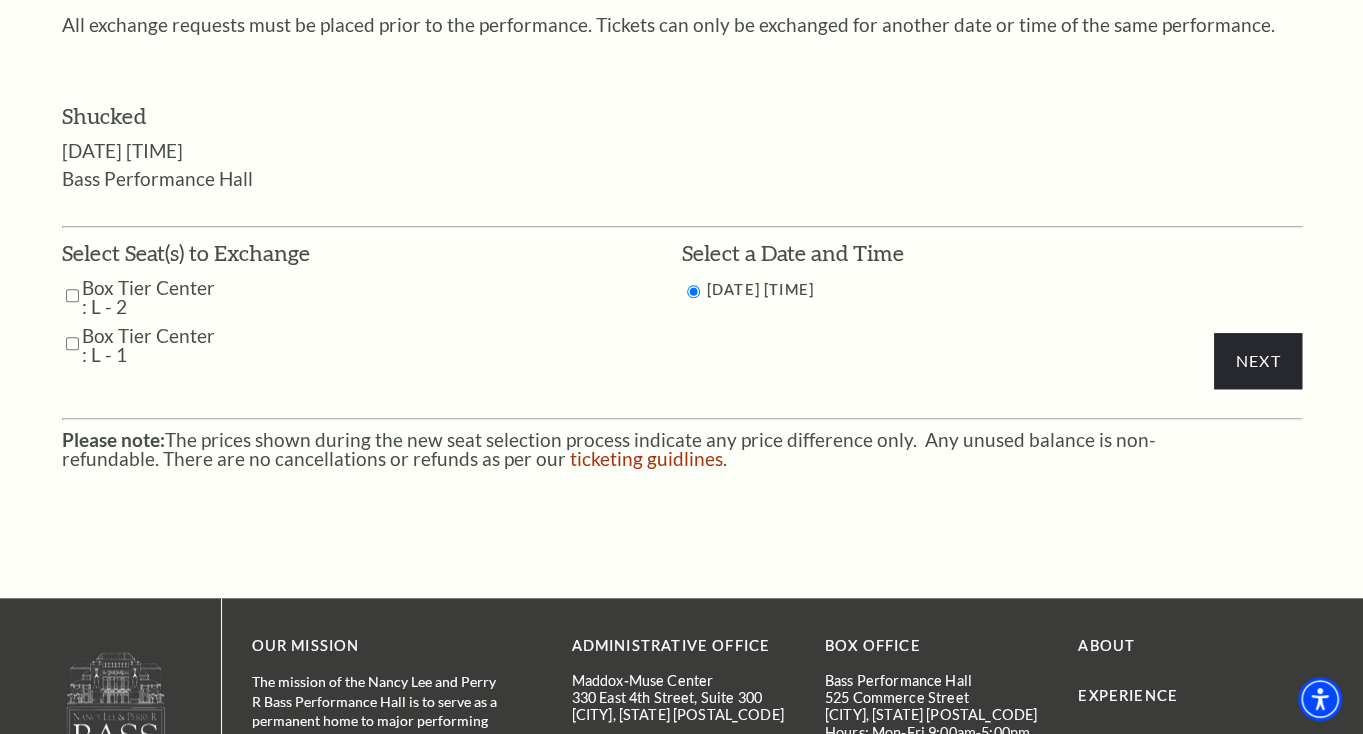 click on "Box Tier Center : L - 2" at bounding box center (150, 297) 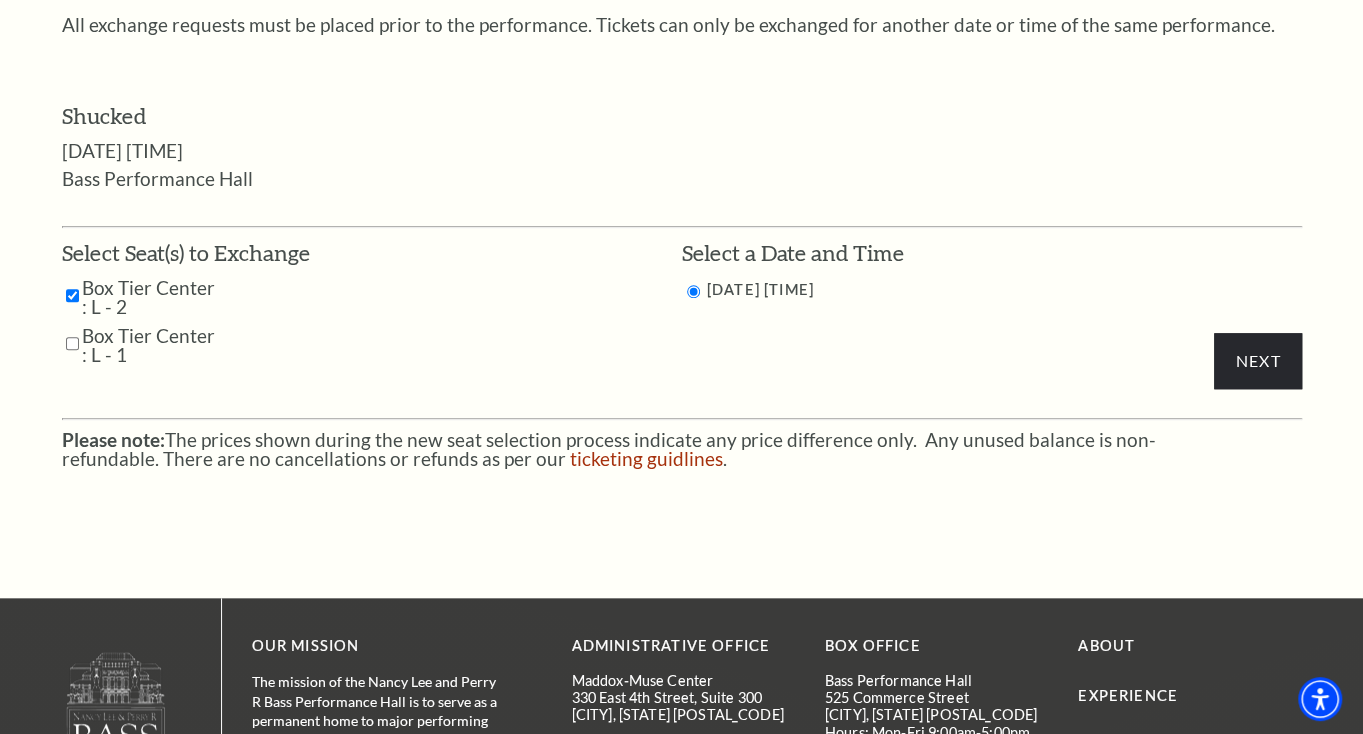 click at bounding box center (72, 343) 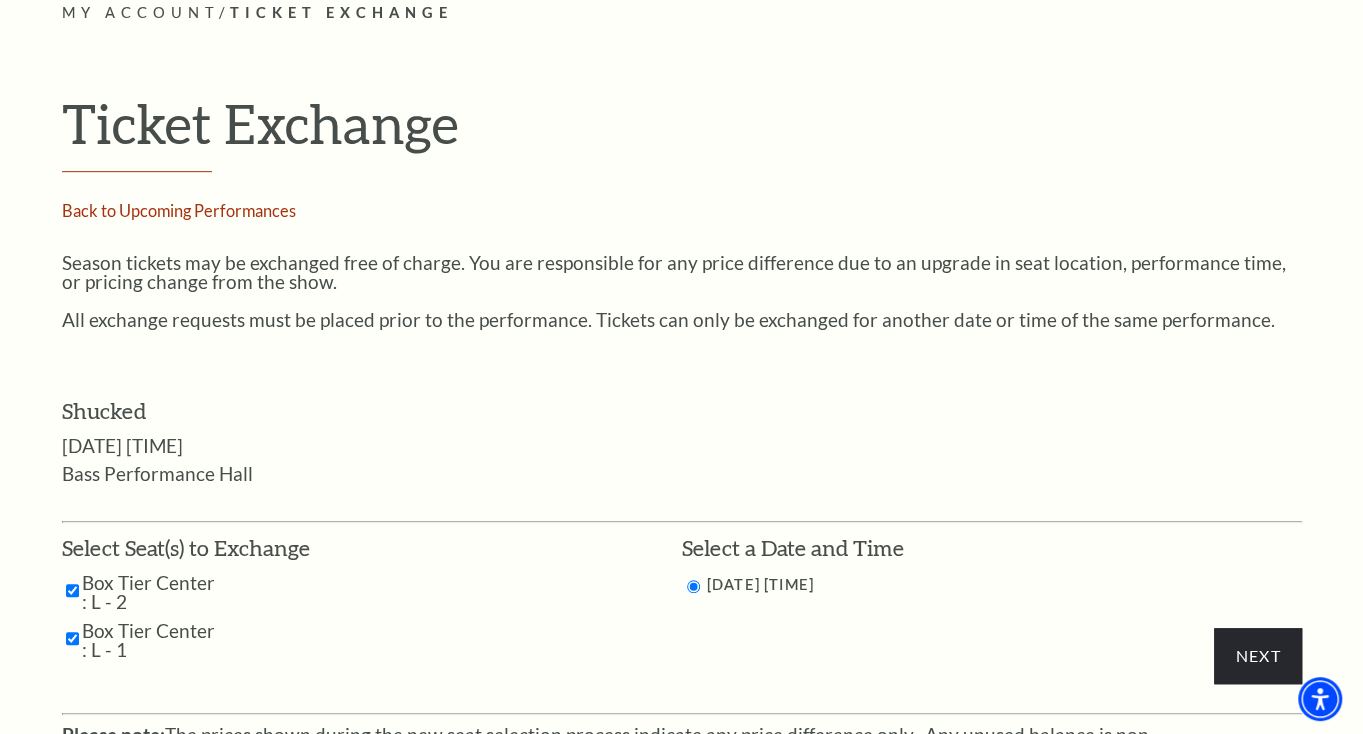 scroll, scrollTop: 562, scrollLeft: 0, axis: vertical 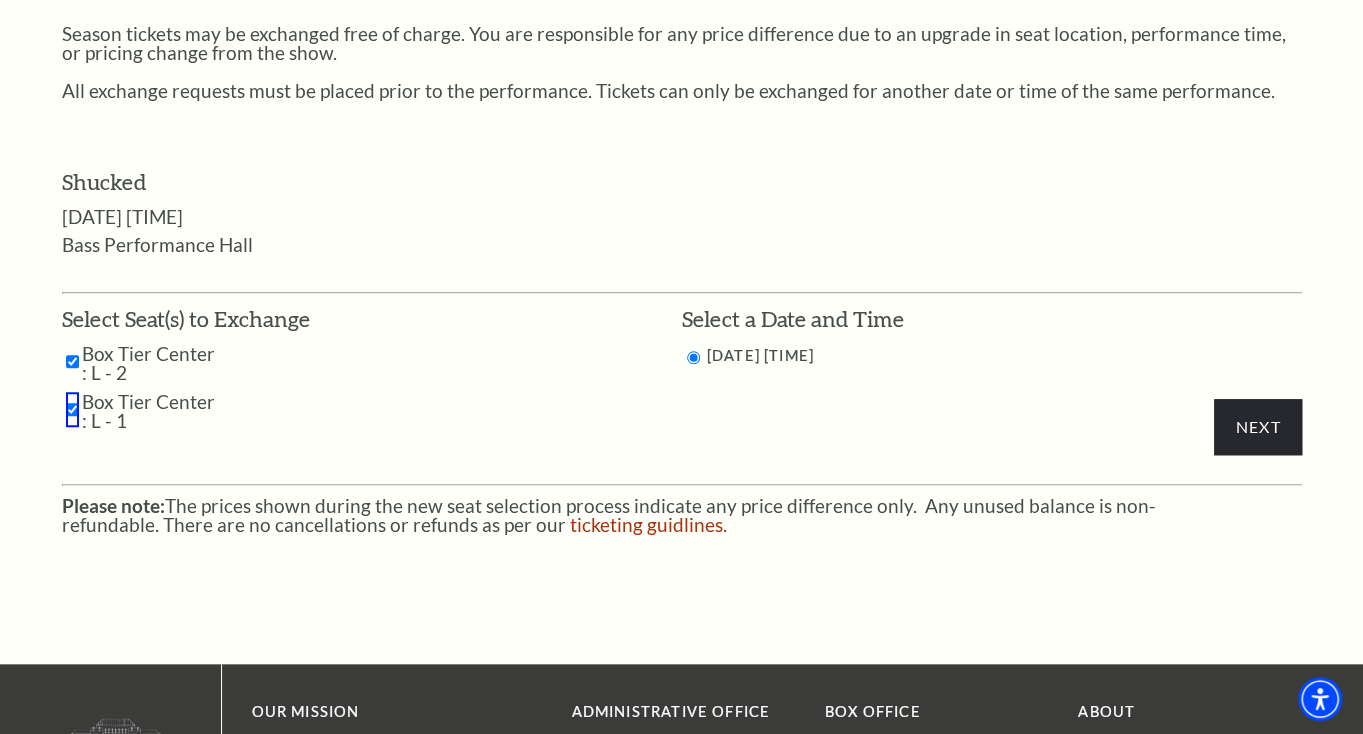 click at bounding box center [72, 409] 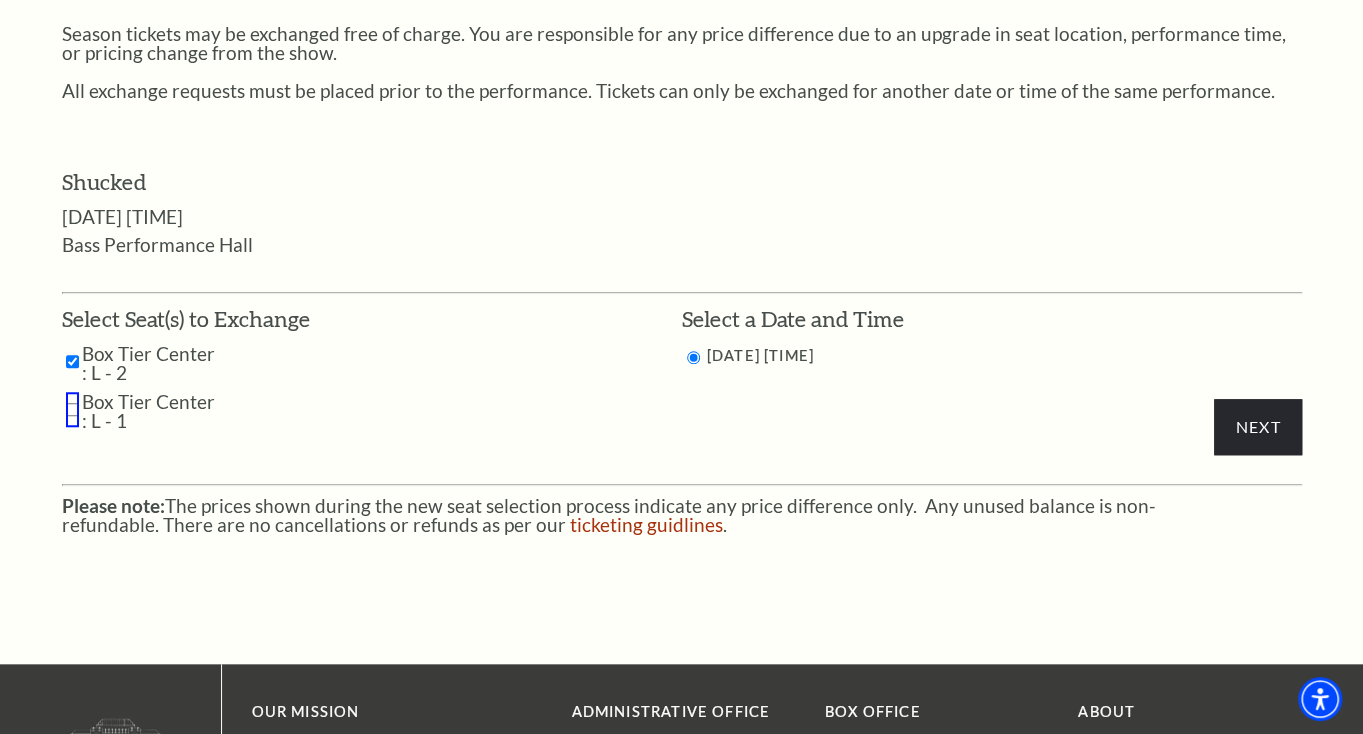 click at bounding box center [72, 409] 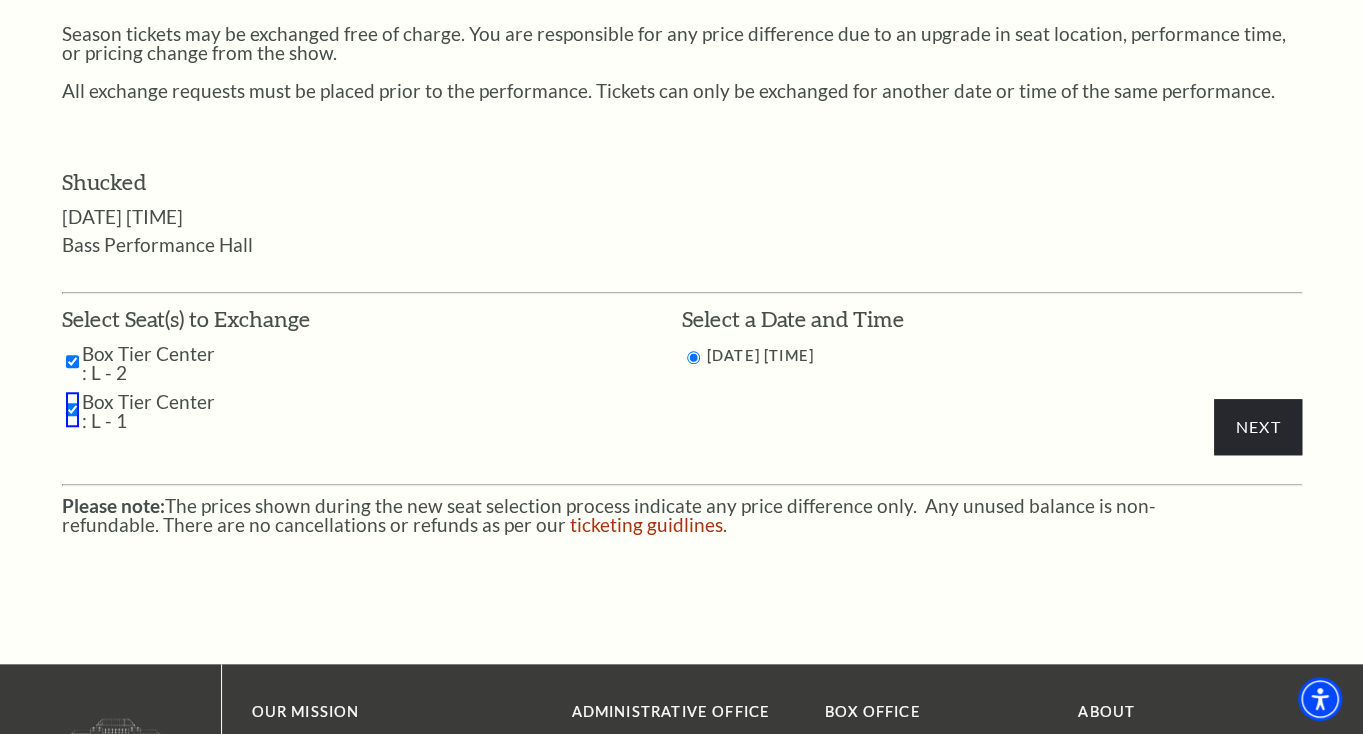 click at bounding box center (72, 361) 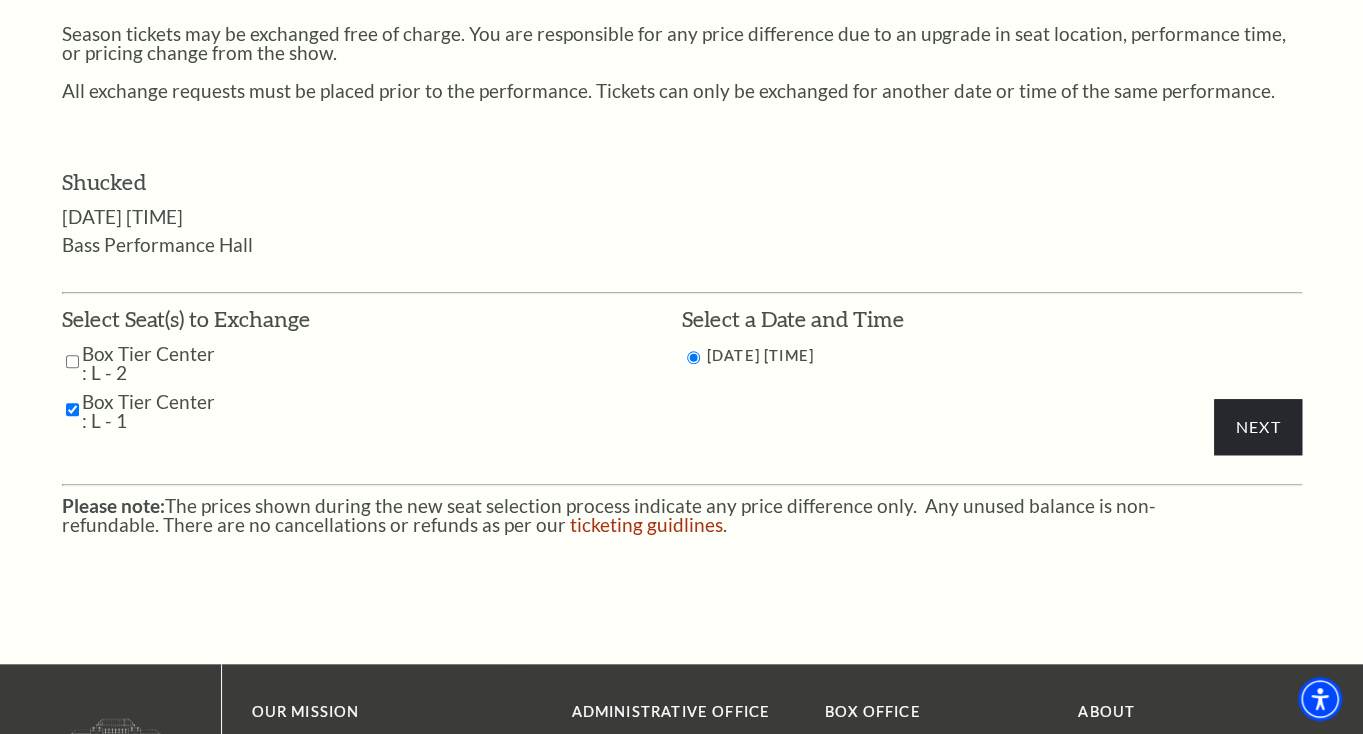 click at bounding box center (72, 409) 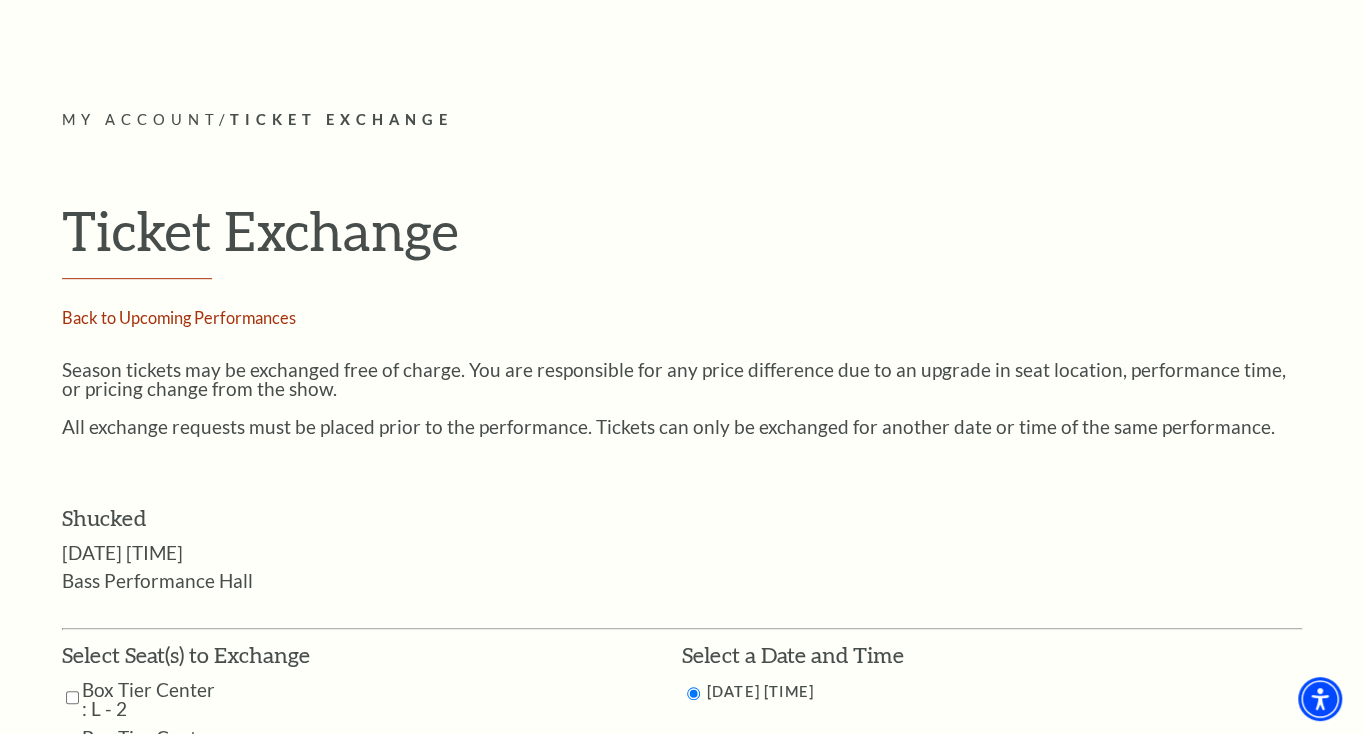 scroll, scrollTop: 541, scrollLeft: 0, axis: vertical 